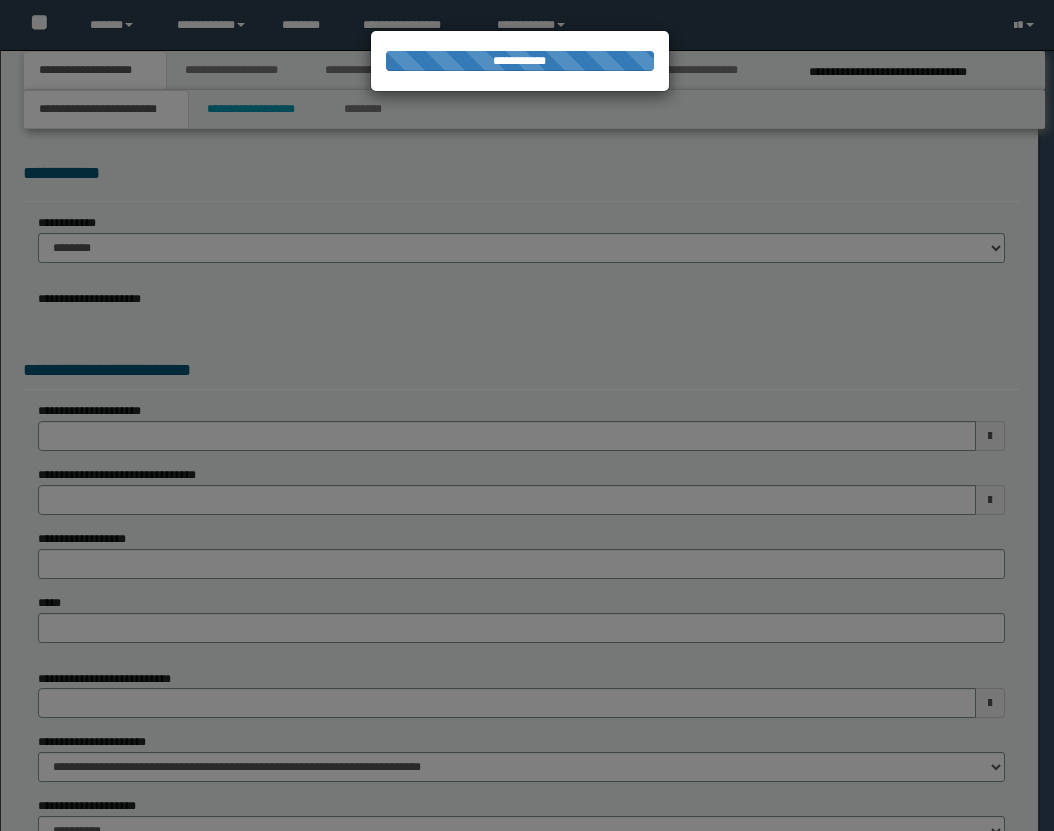 scroll, scrollTop: 0, scrollLeft: 0, axis: both 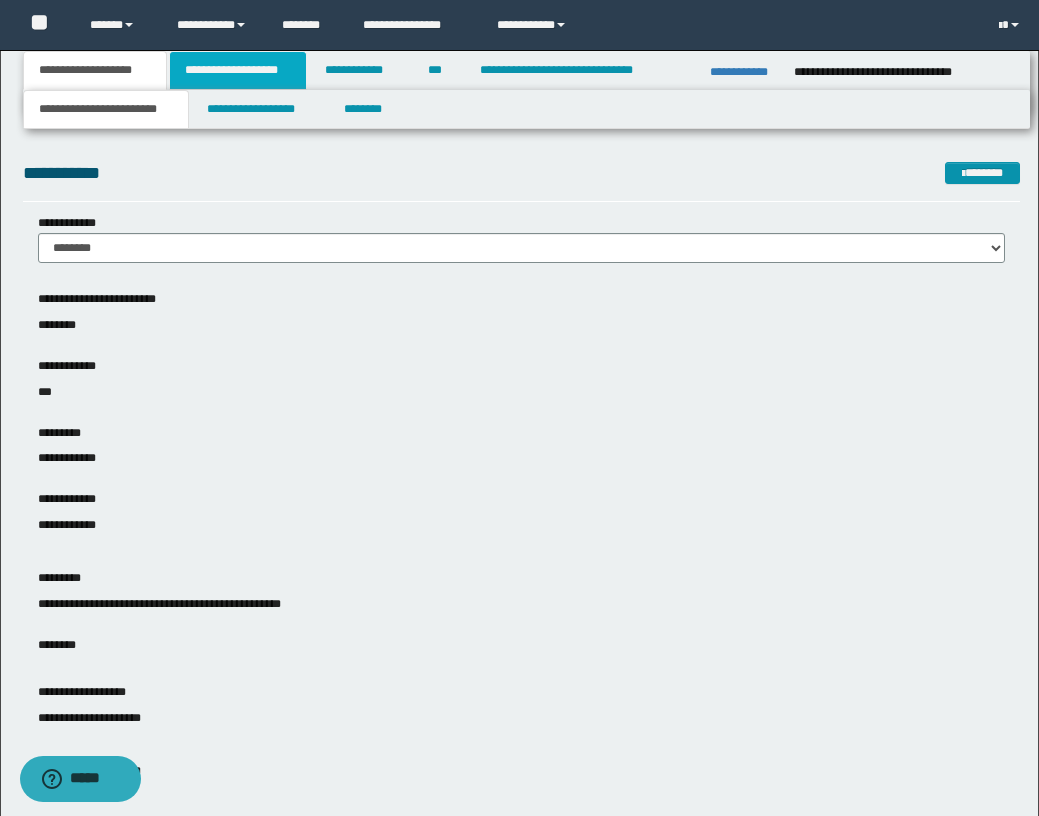 click on "**********" at bounding box center (238, 70) 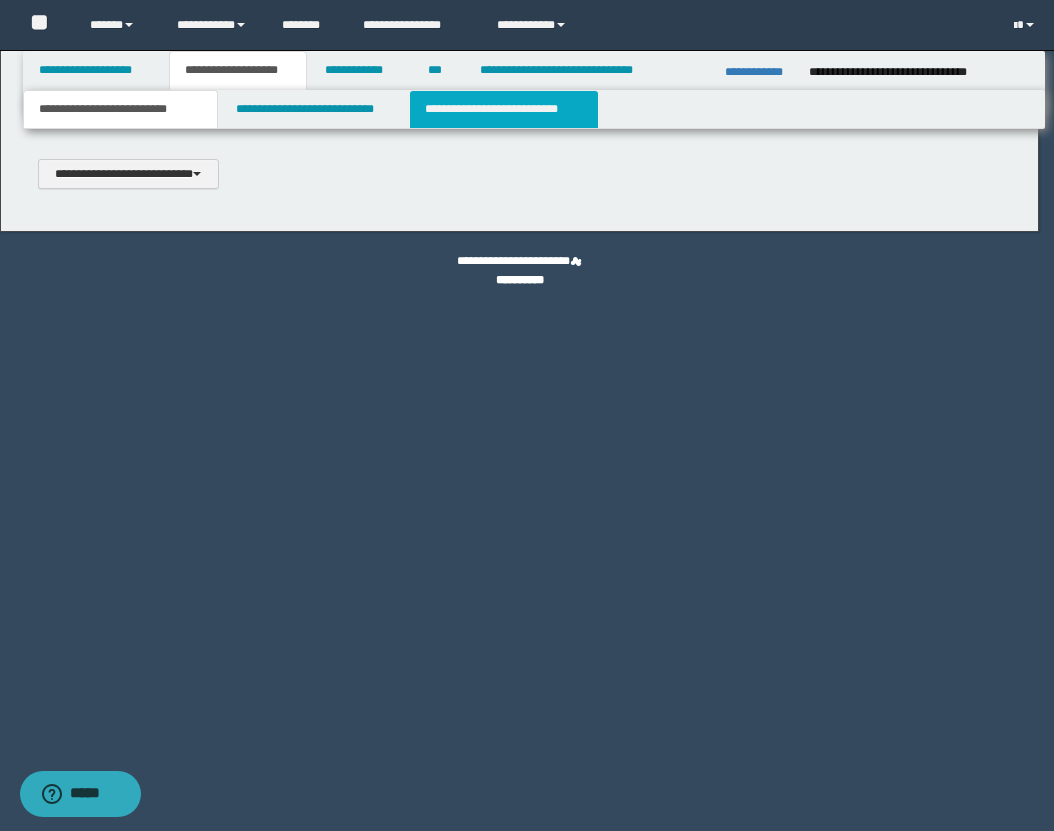 type 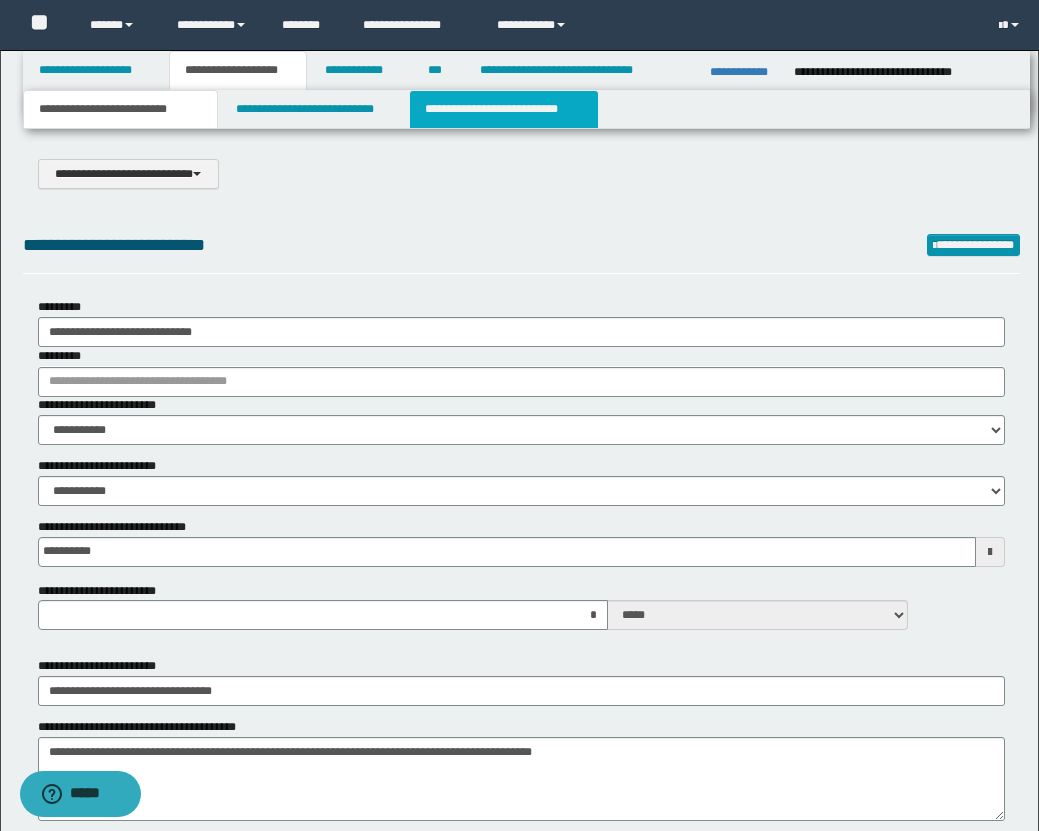 click on "**********" at bounding box center (504, 109) 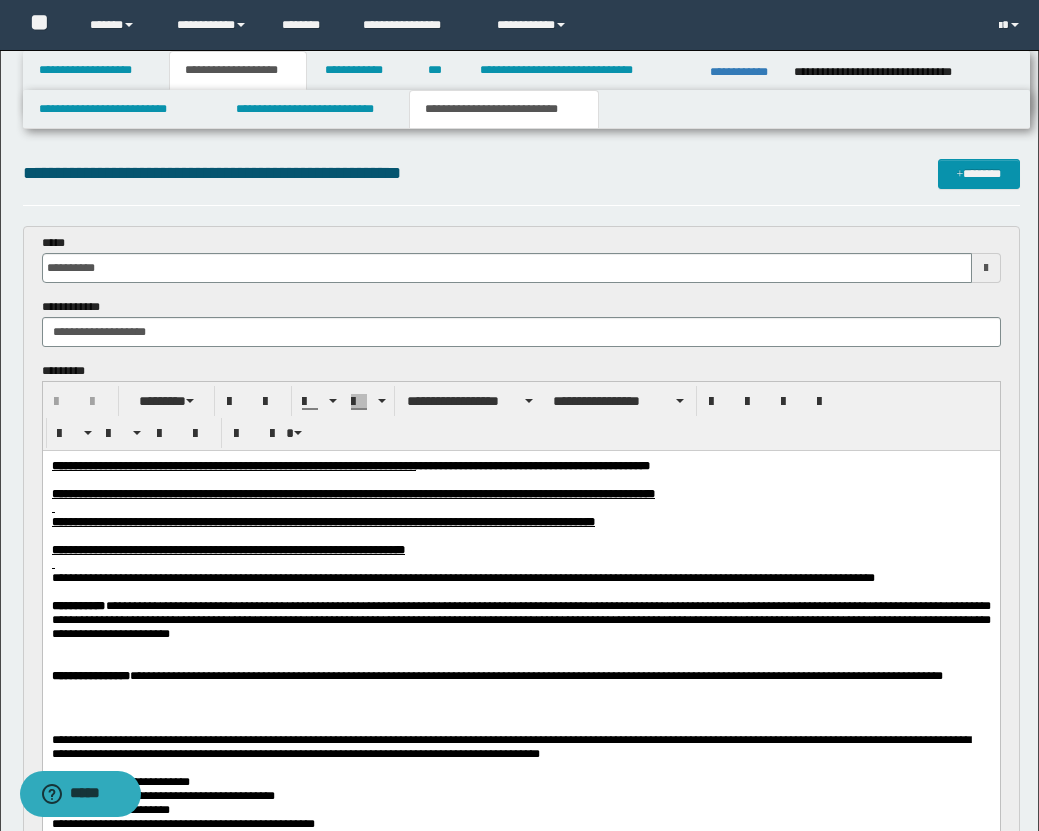 scroll, scrollTop: 0, scrollLeft: 0, axis: both 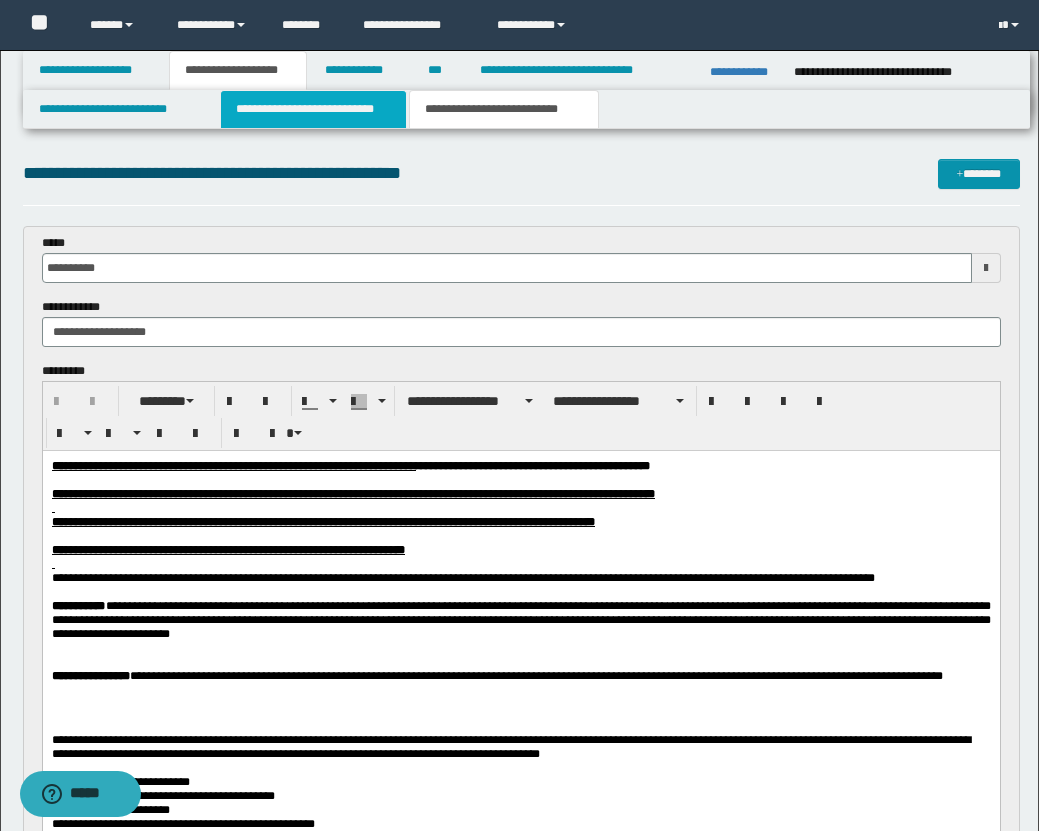 click on "**********" at bounding box center [314, 109] 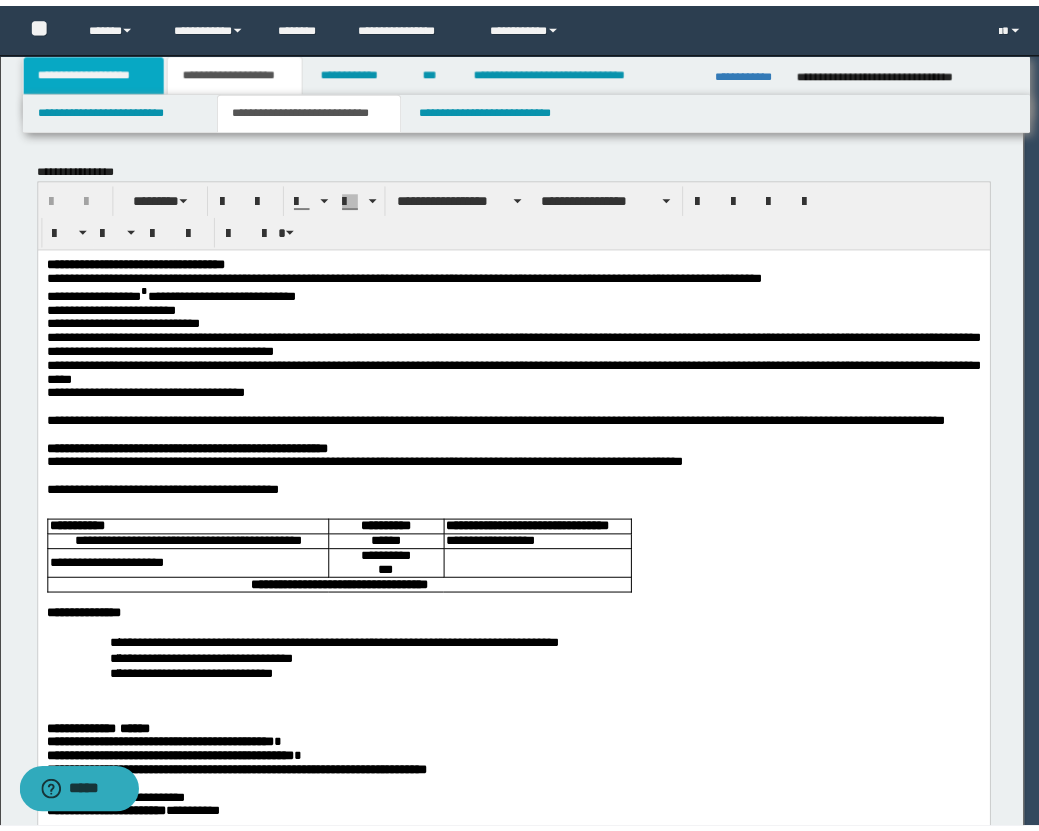 scroll, scrollTop: 0, scrollLeft: 0, axis: both 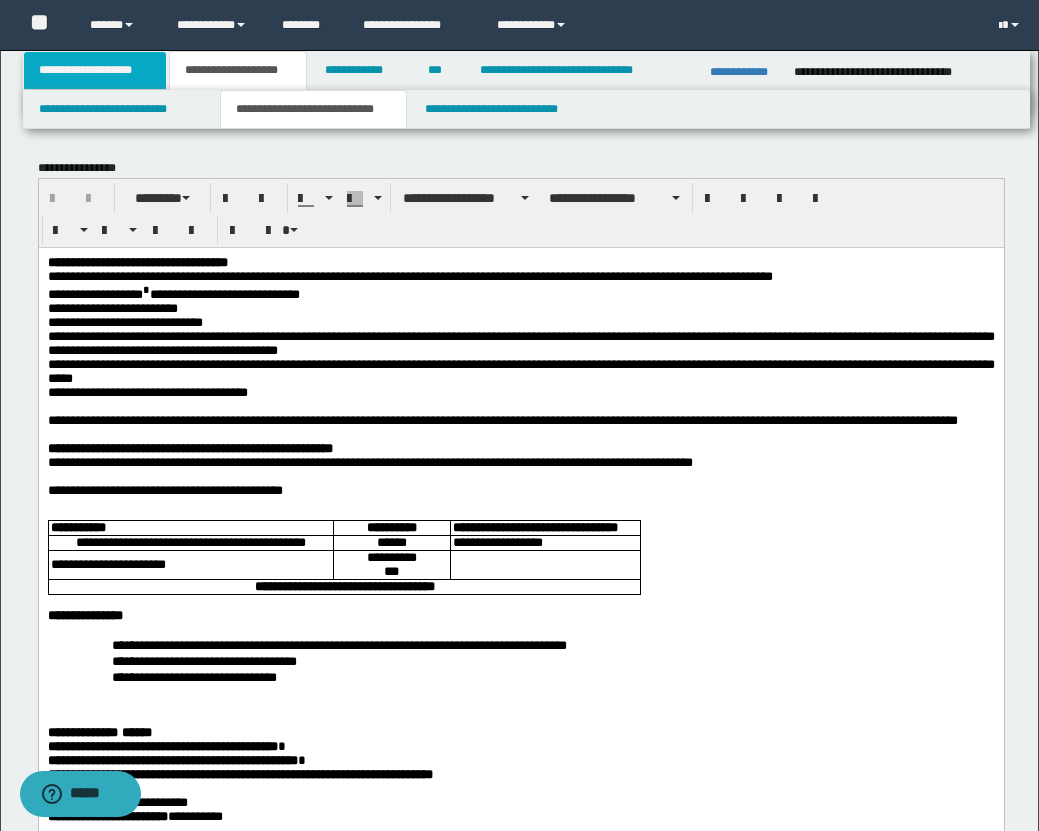 click on "**********" at bounding box center [95, 70] 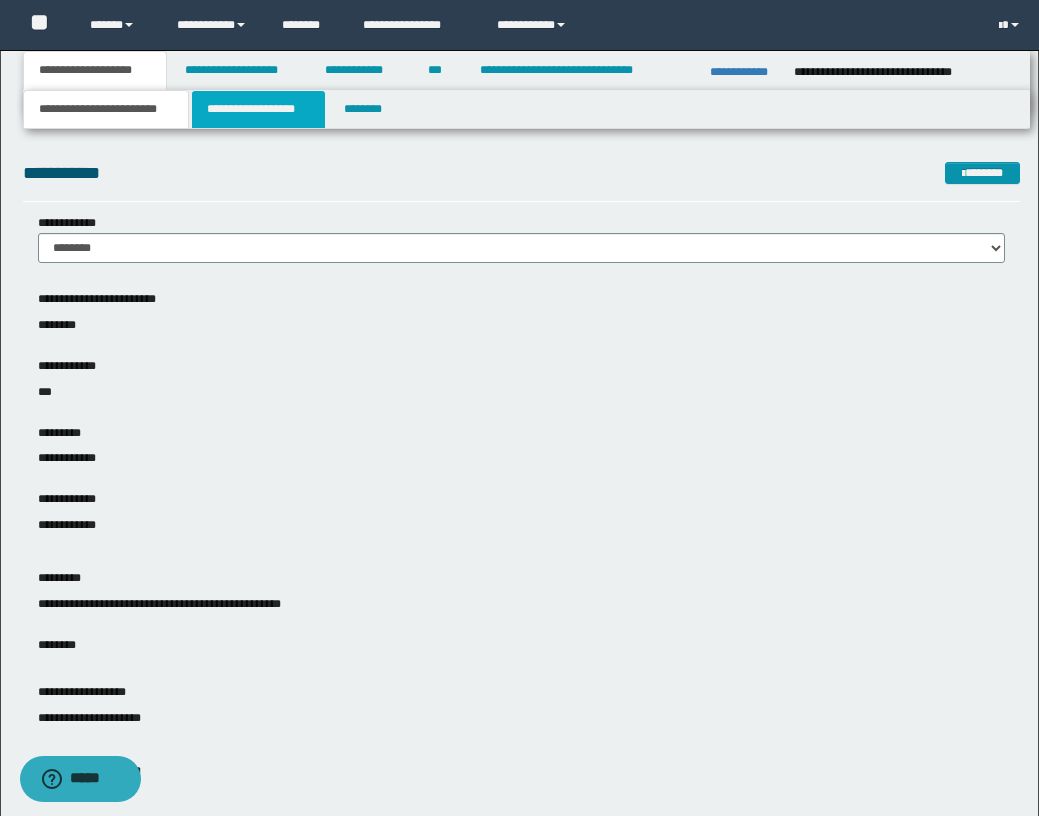 click on "**********" at bounding box center (258, 109) 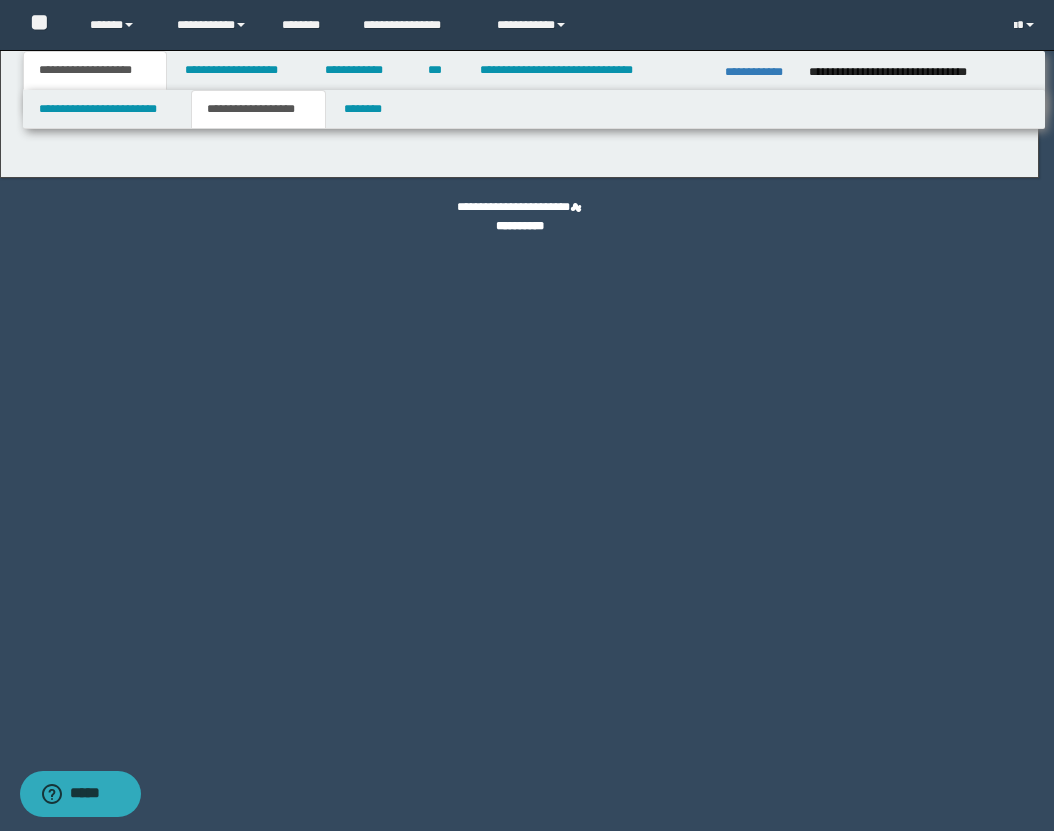 type on "********" 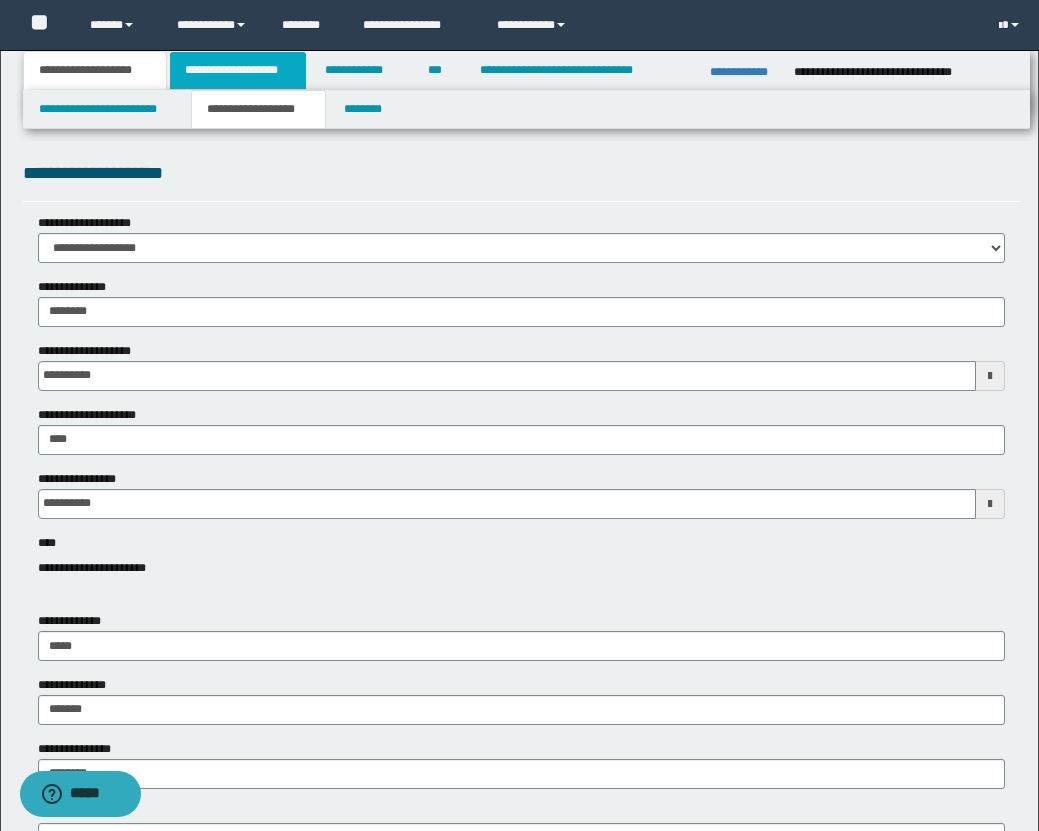 click on "**********" at bounding box center (238, 70) 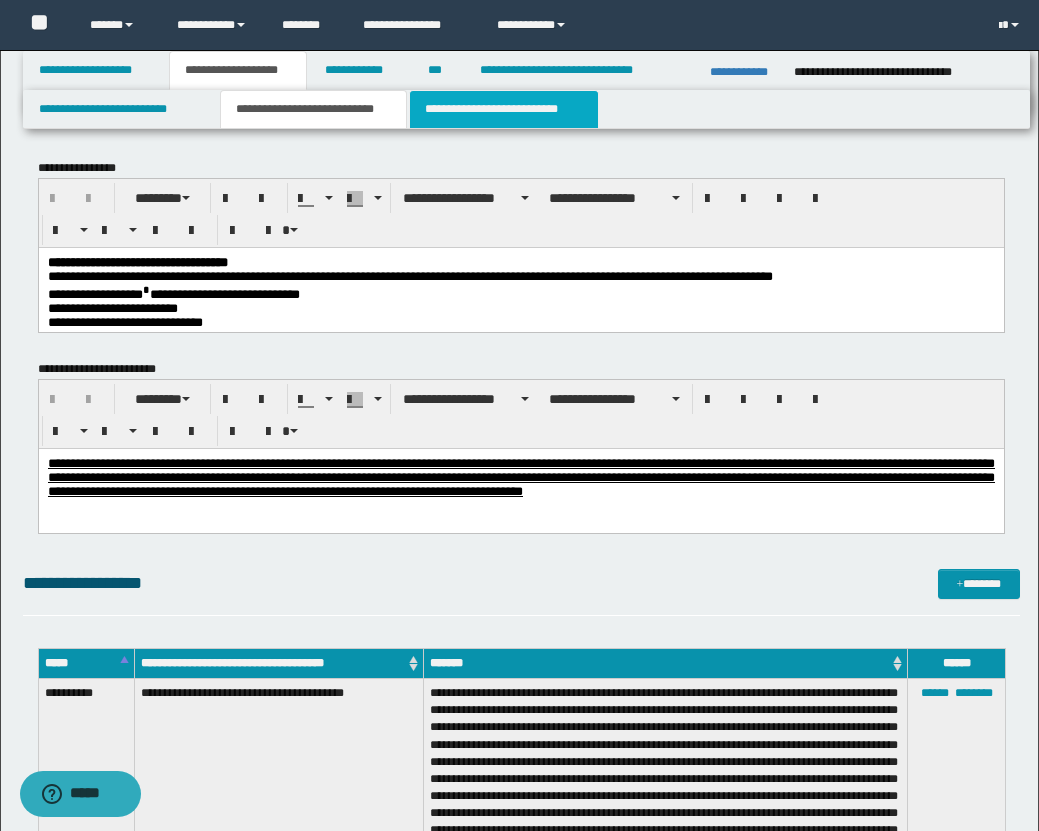 click on "**********" at bounding box center [504, 109] 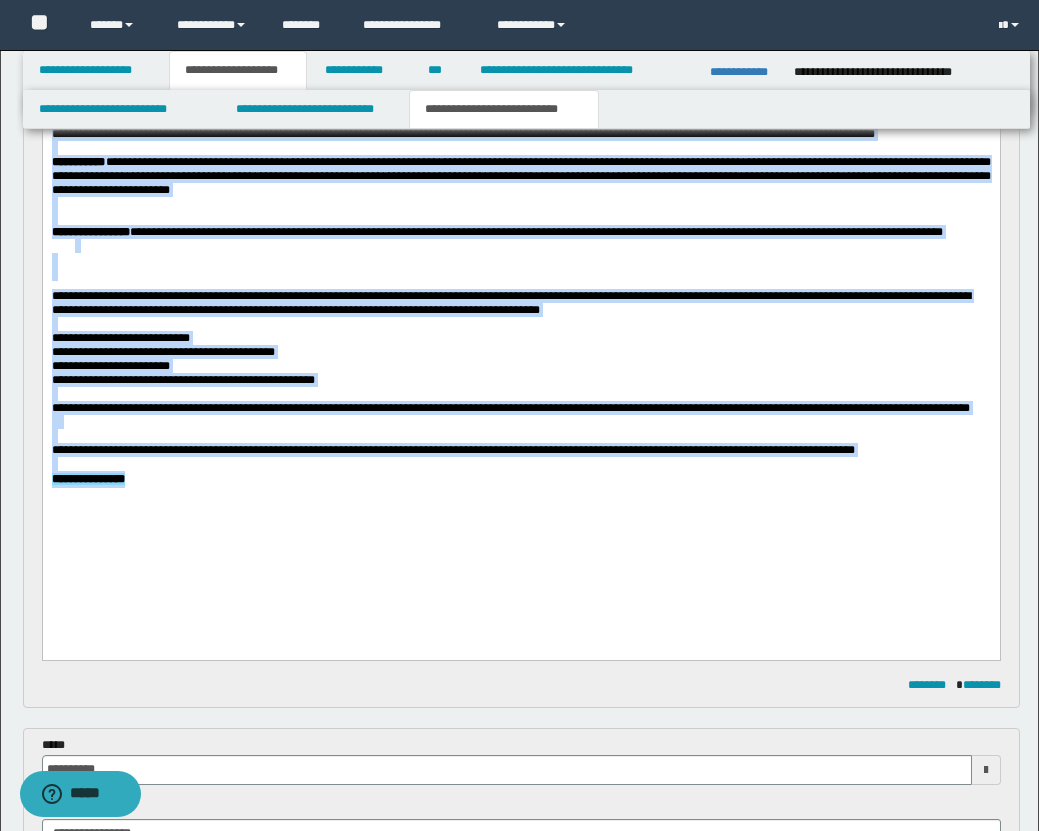 scroll, scrollTop: 905, scrollLeft: 0, axis: vertical 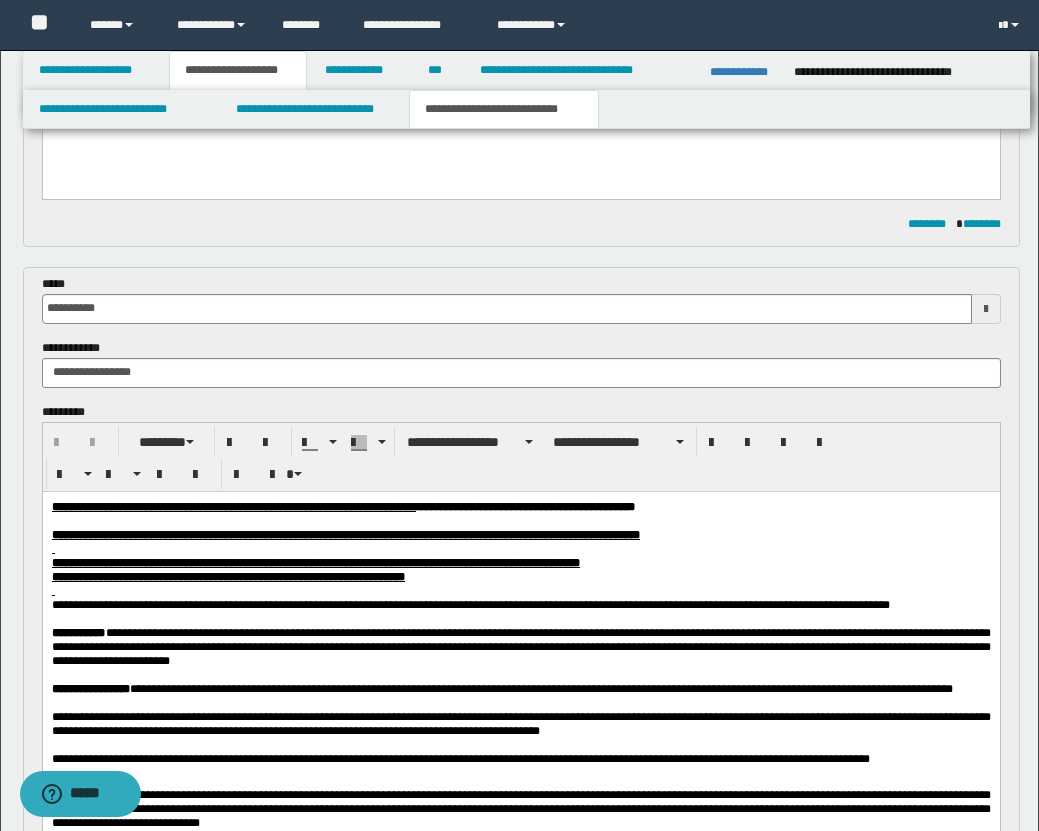 drag, startPoint x: 50, startPoint y: -441, endPoint x: 481, endPoint y: 567, distance: 1096.2778 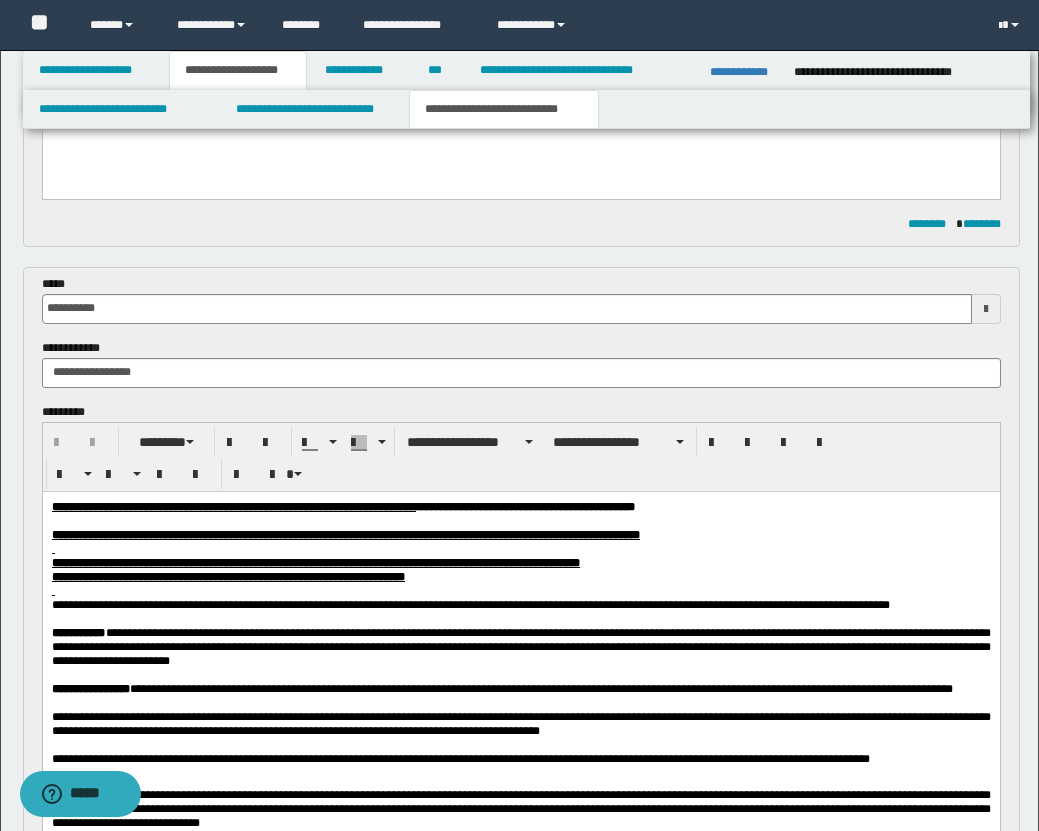 type 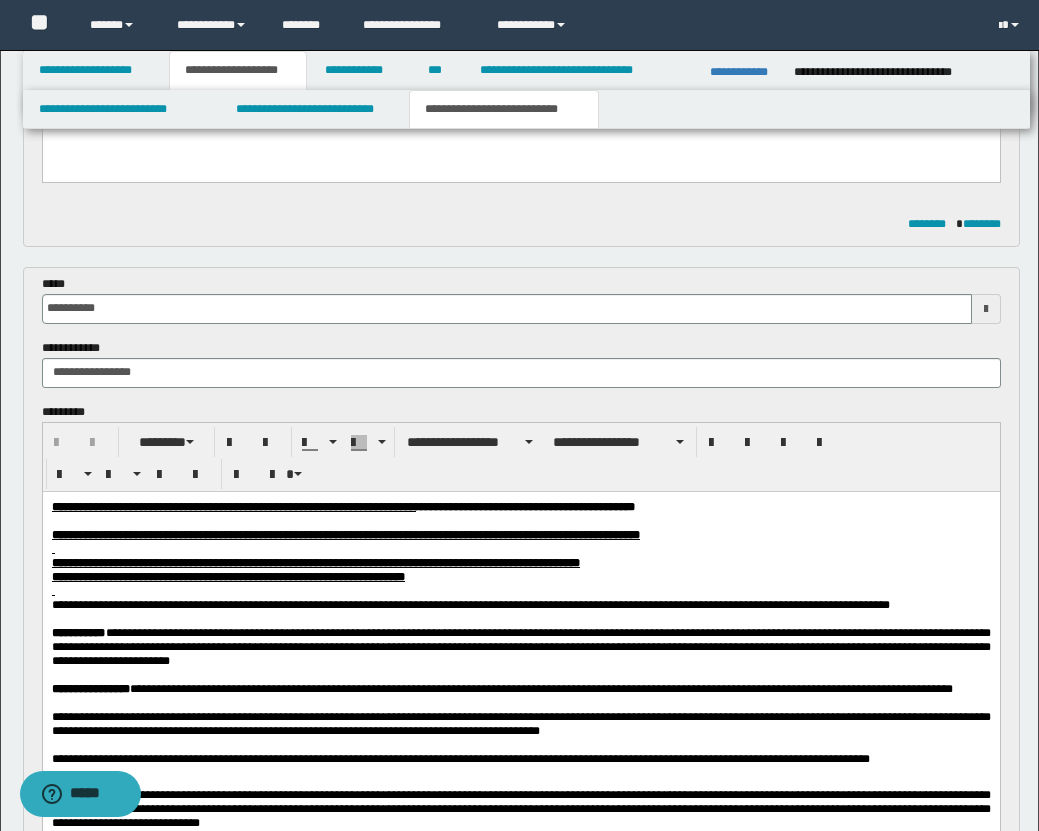 scroll, scrollTop: 452, scrollLeft: 0, axis: vertical 